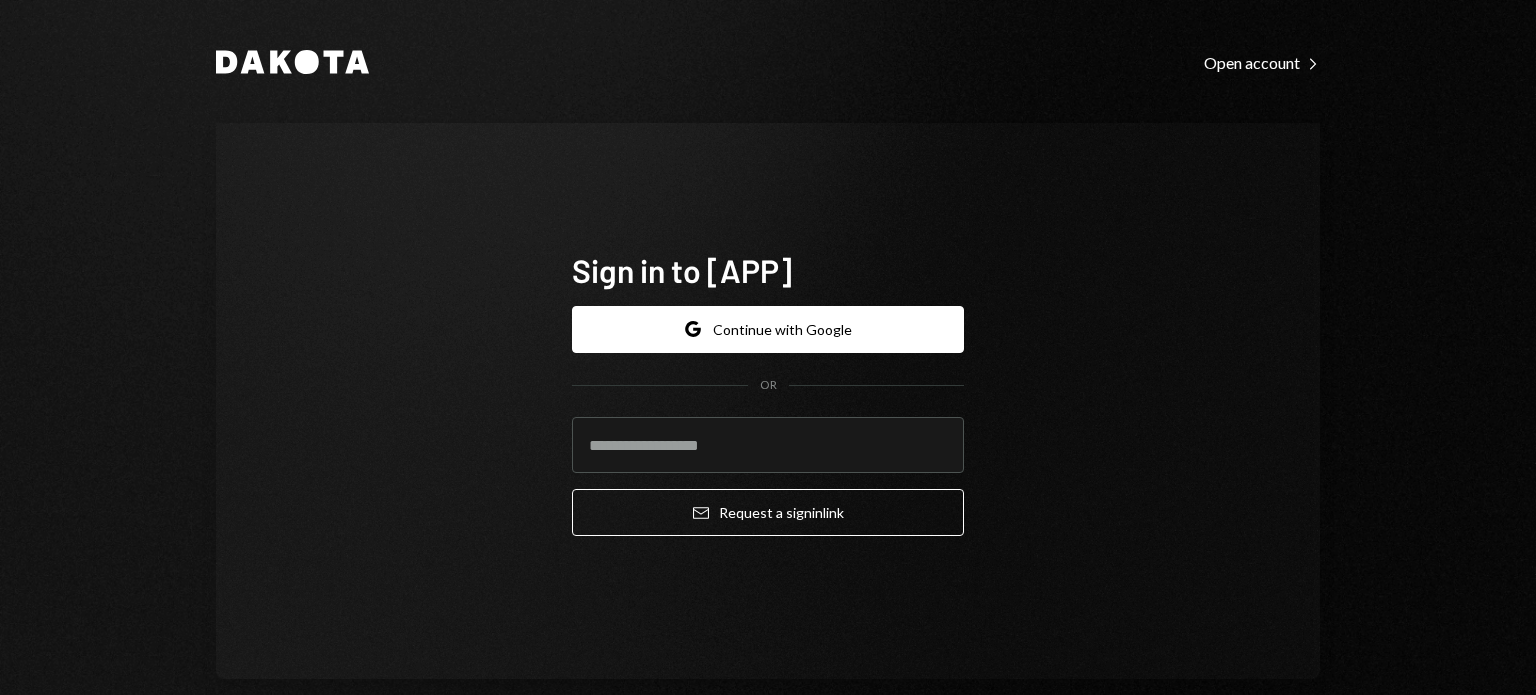click at bounding box center [768, 445] 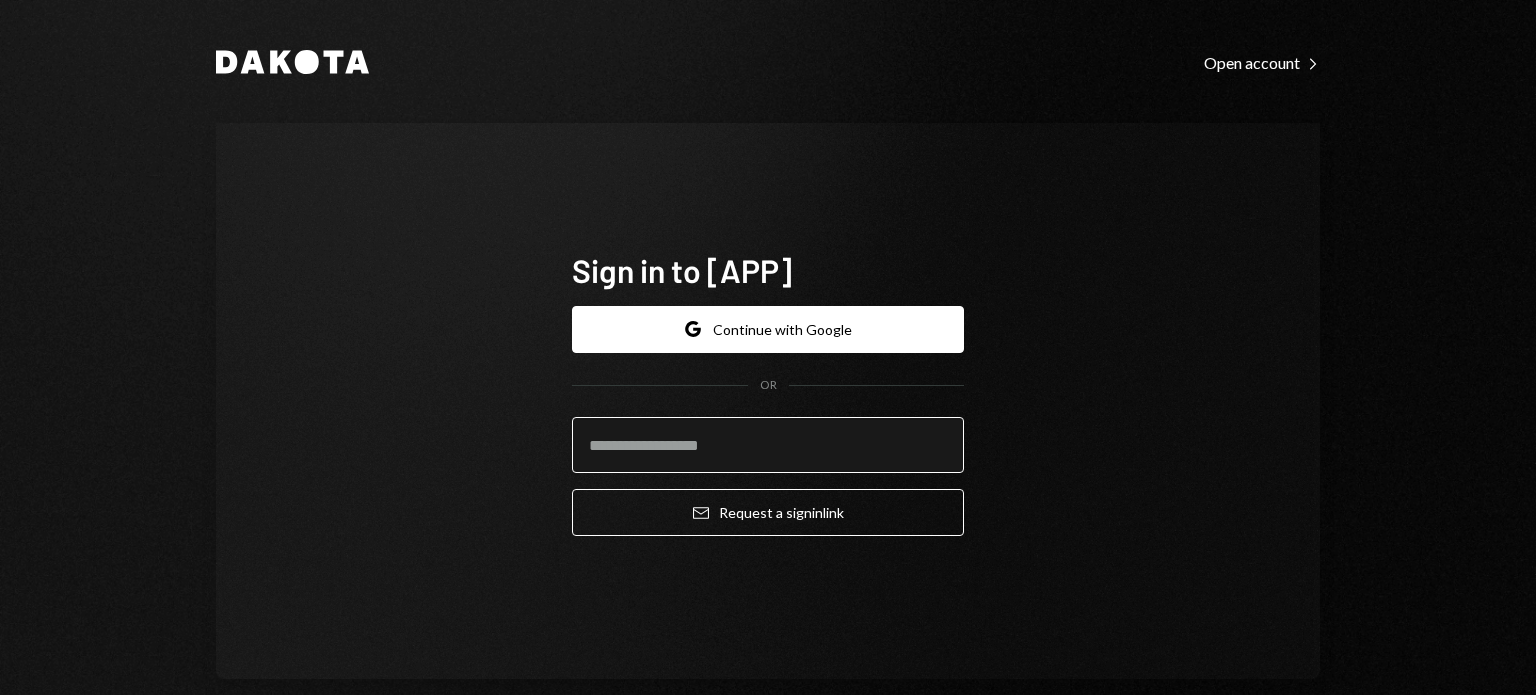 click at bounding box center (768, 445) 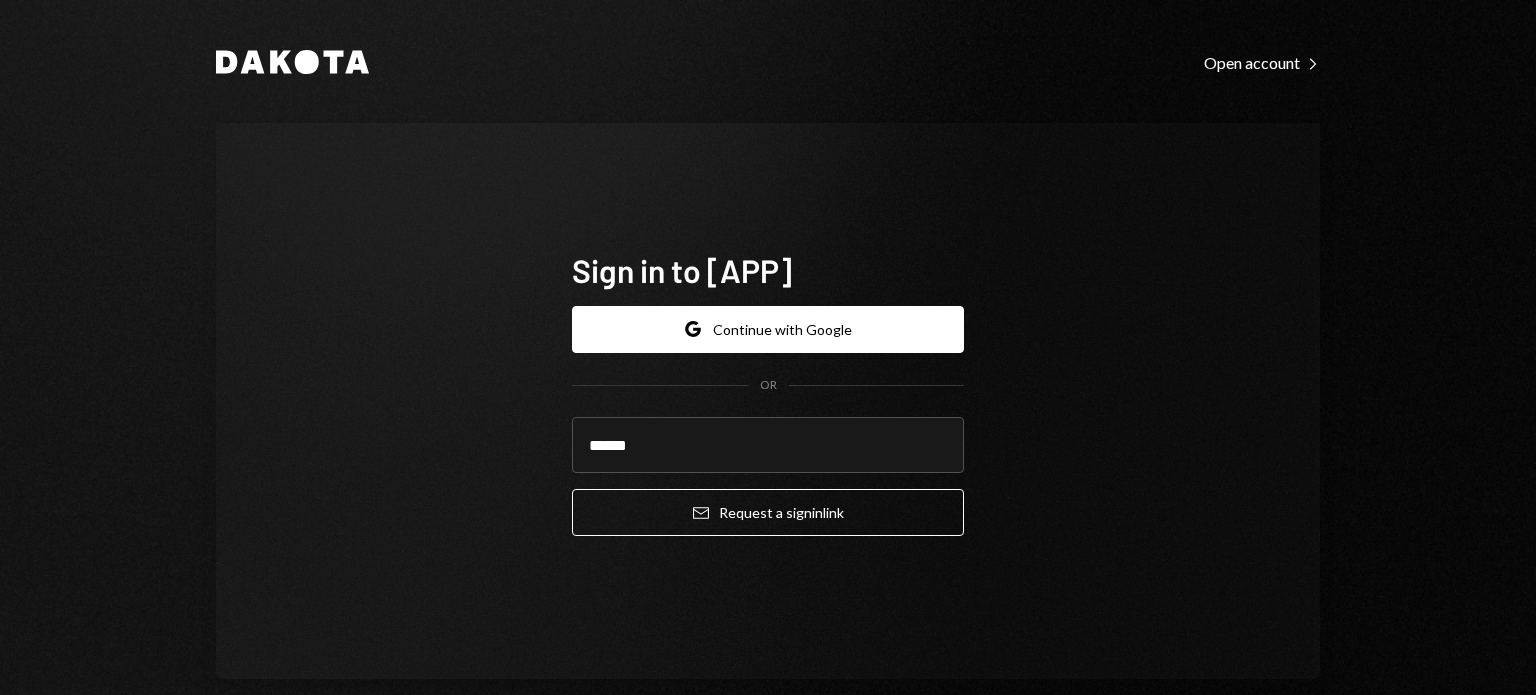 click at bounding box center (0, 695) 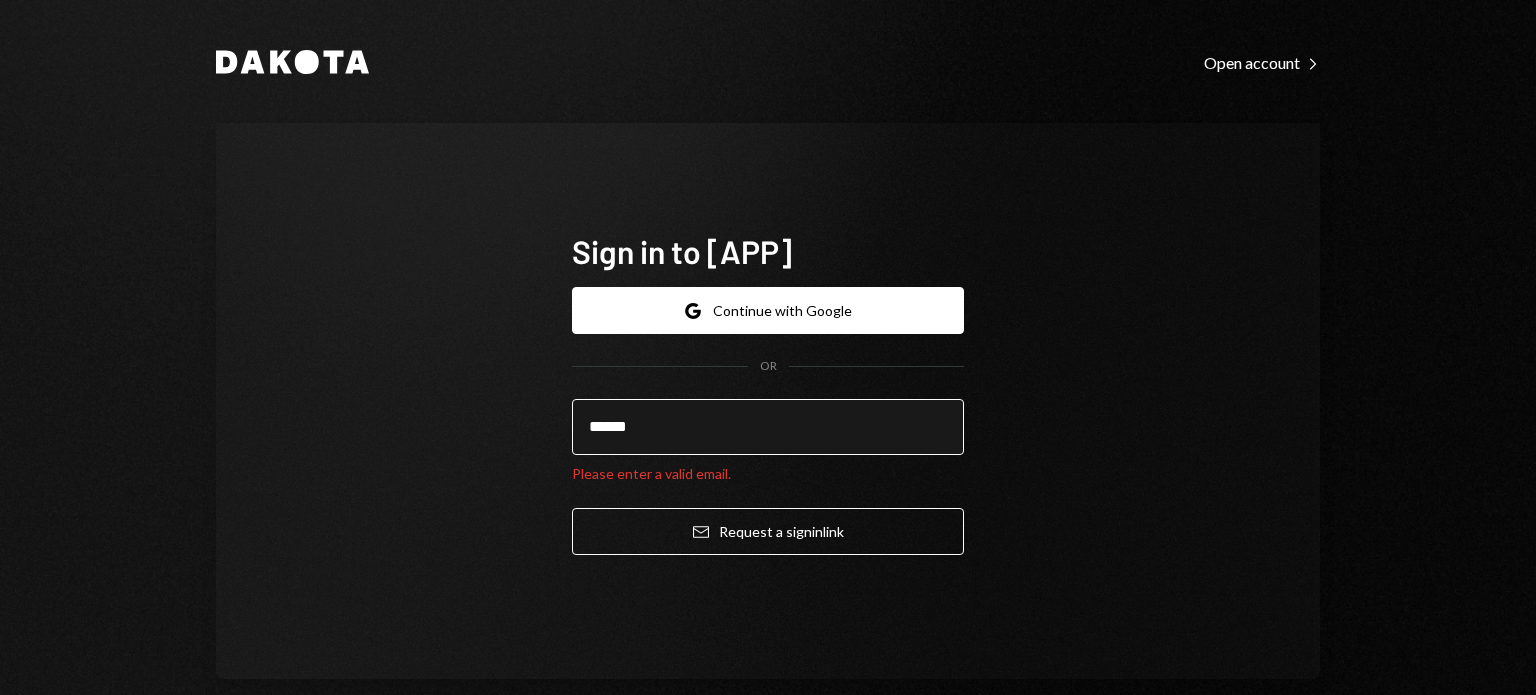 click on "******" at bounding box center [768, 427] 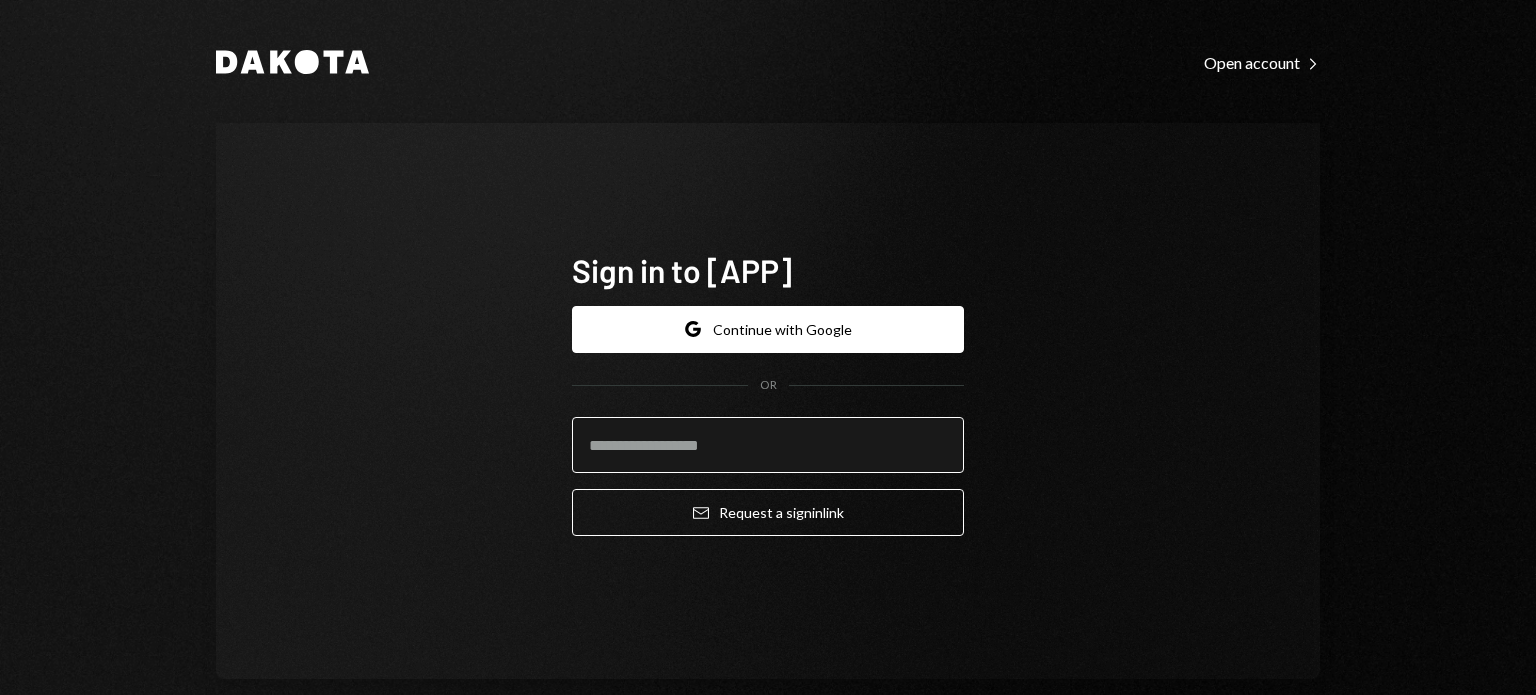 click at bounding box center [768, 445] 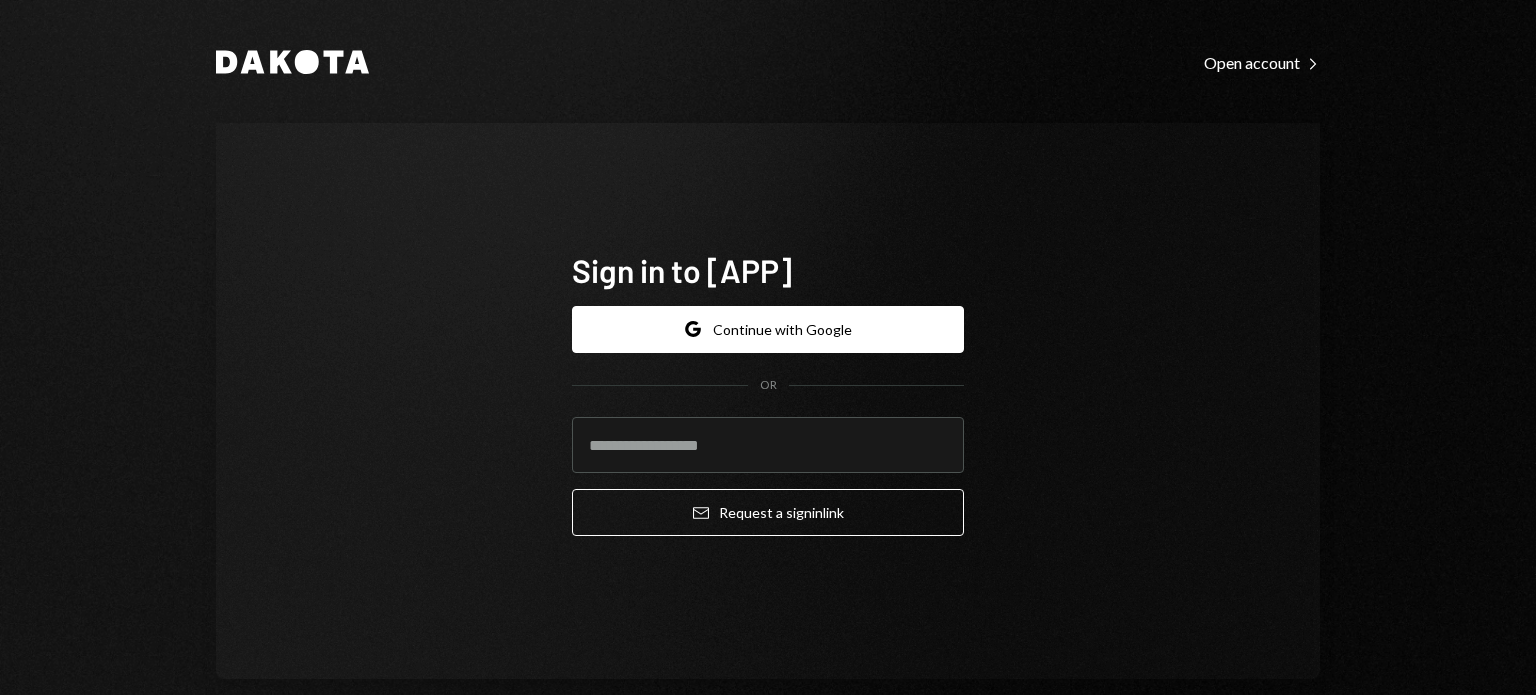 click at bounding box center [0, 695] 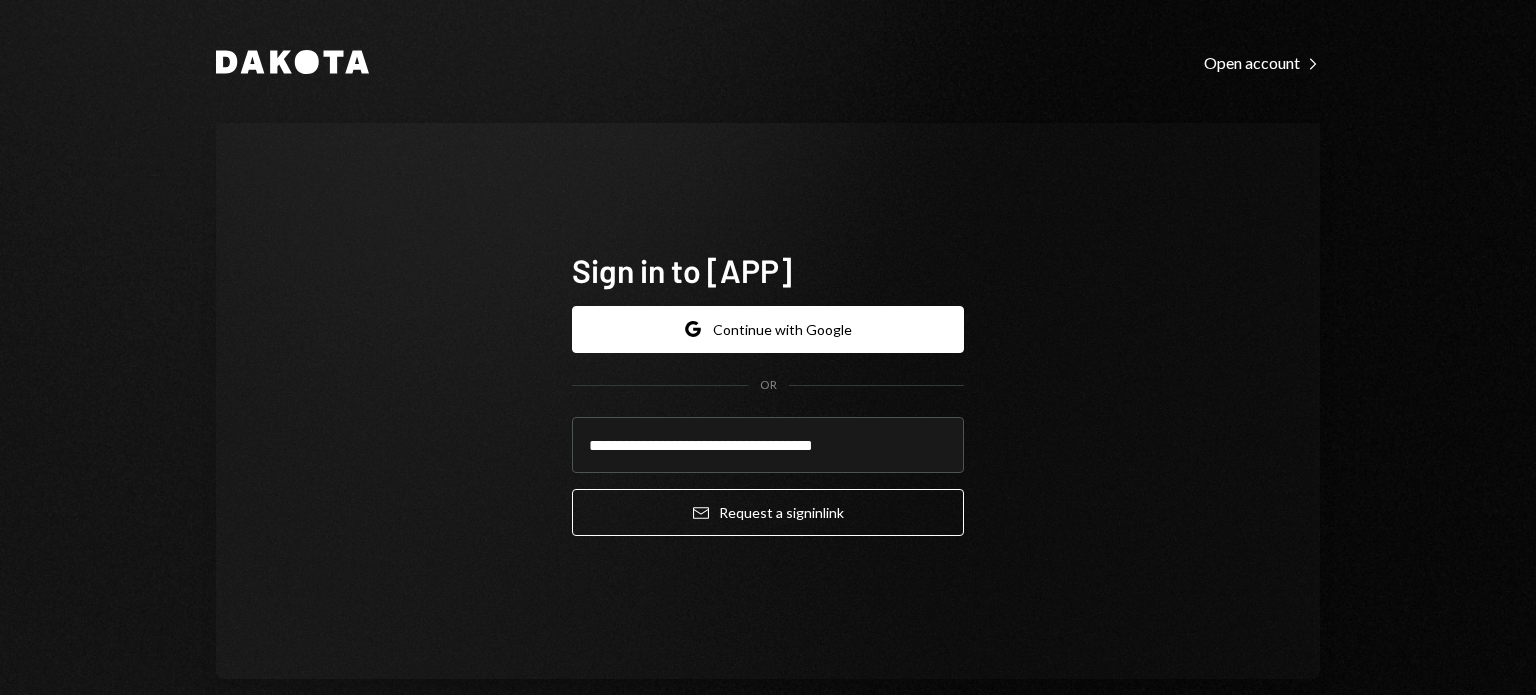 type on "**********" 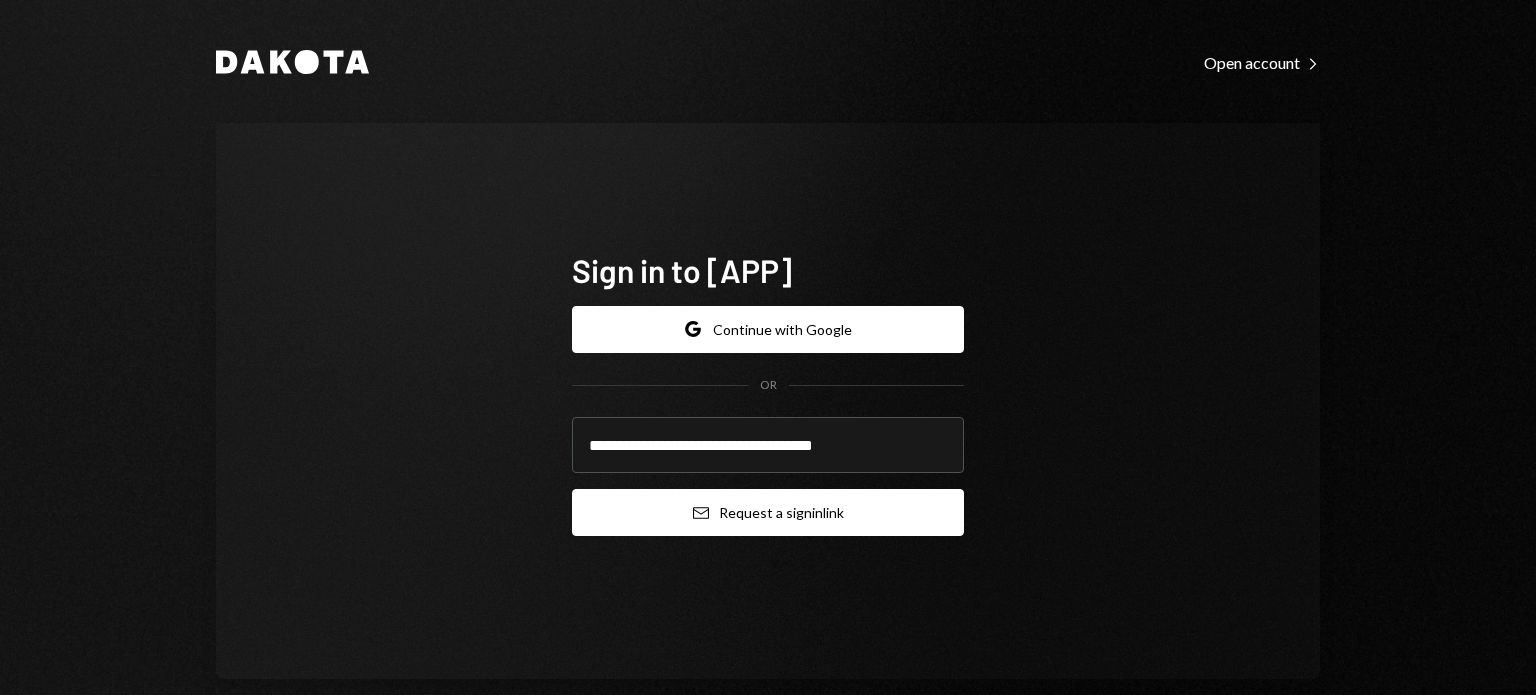 click on "Email Request a sign  in  link" at bounding box center [768, 512] 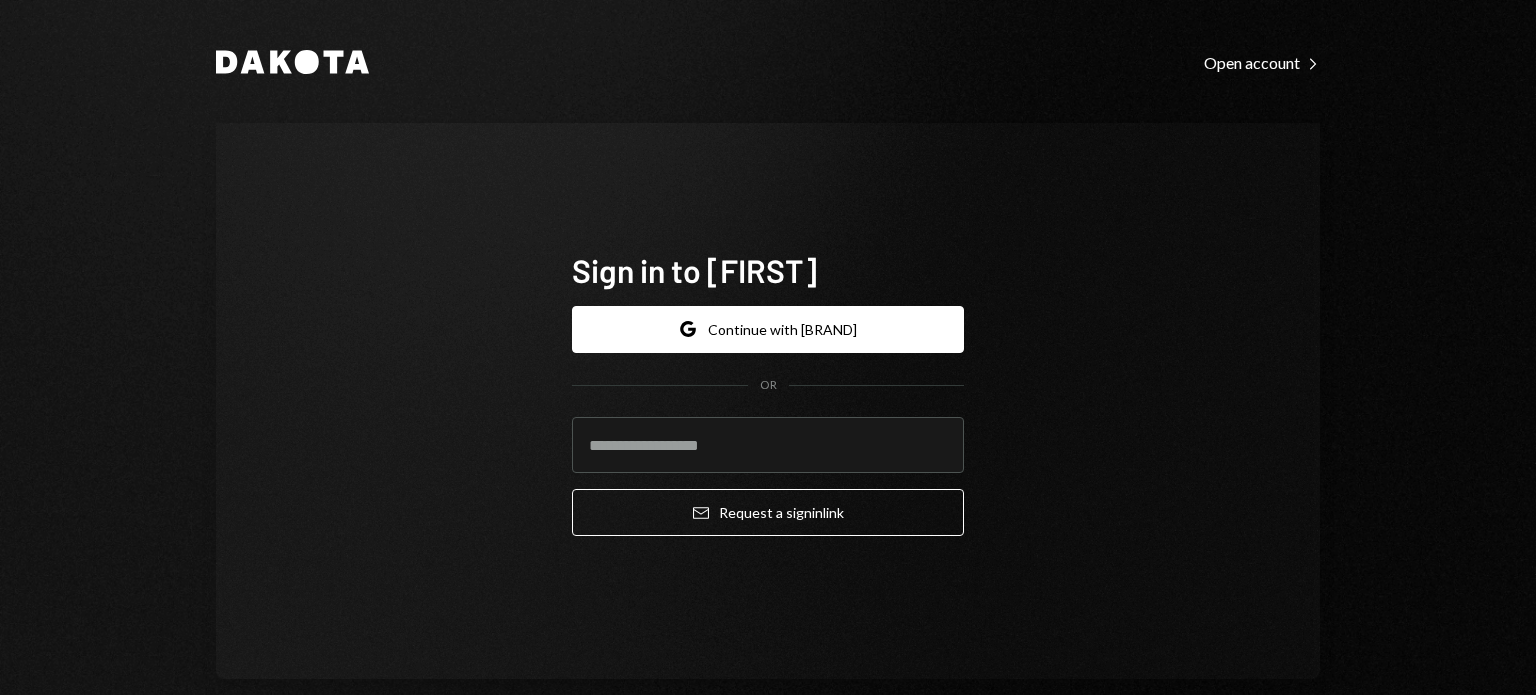 scroll, scrollTop: 0, scrollLeft: 0, axis: both 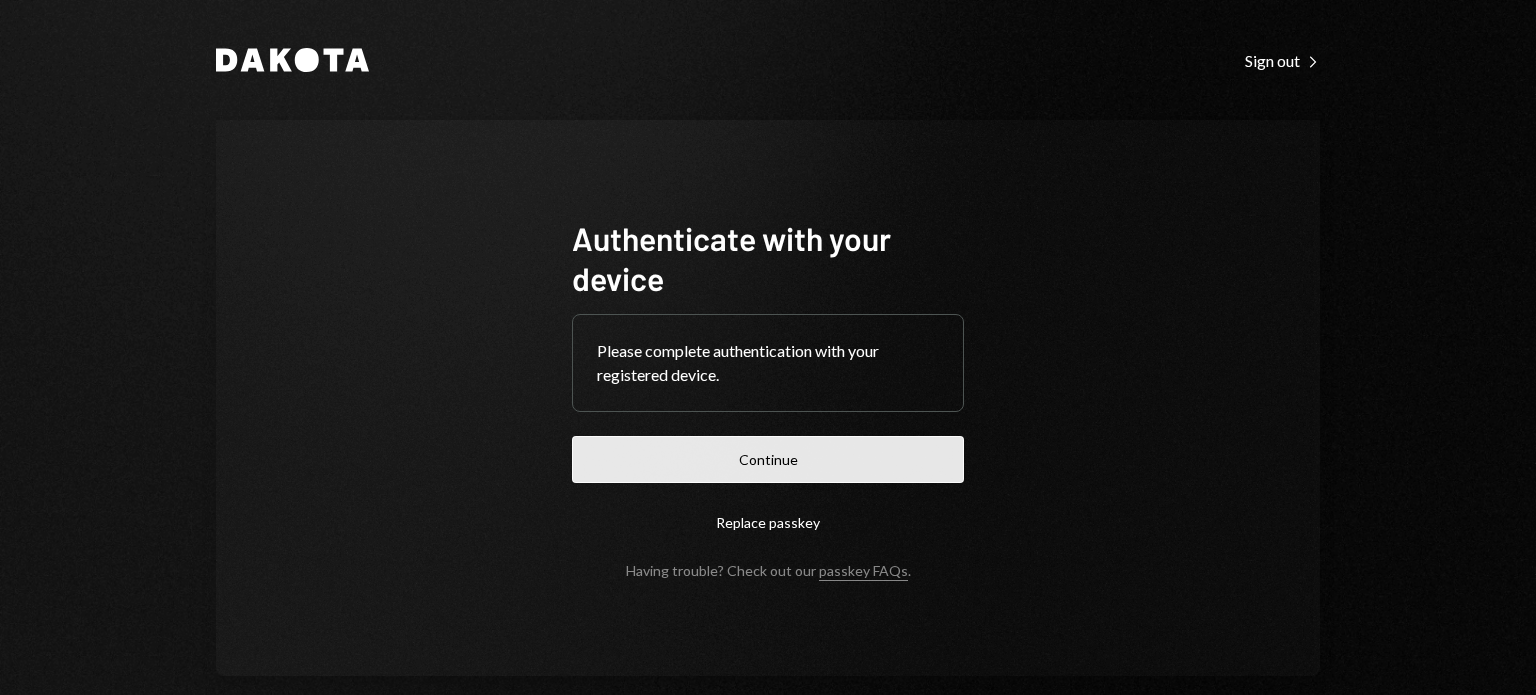 click on "Continue" at bounding box center (768, 459) 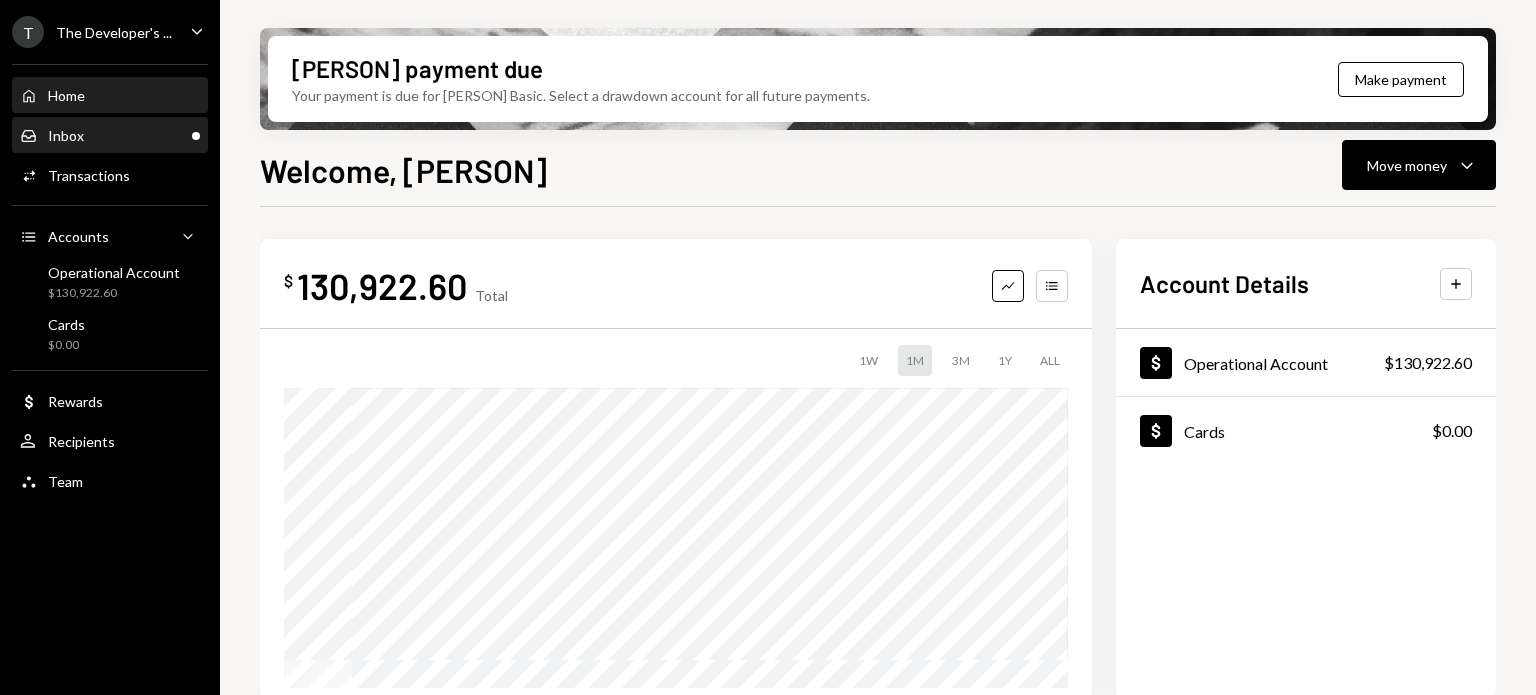 click on "Inbox Inbox" at bounding box center (110, 136) 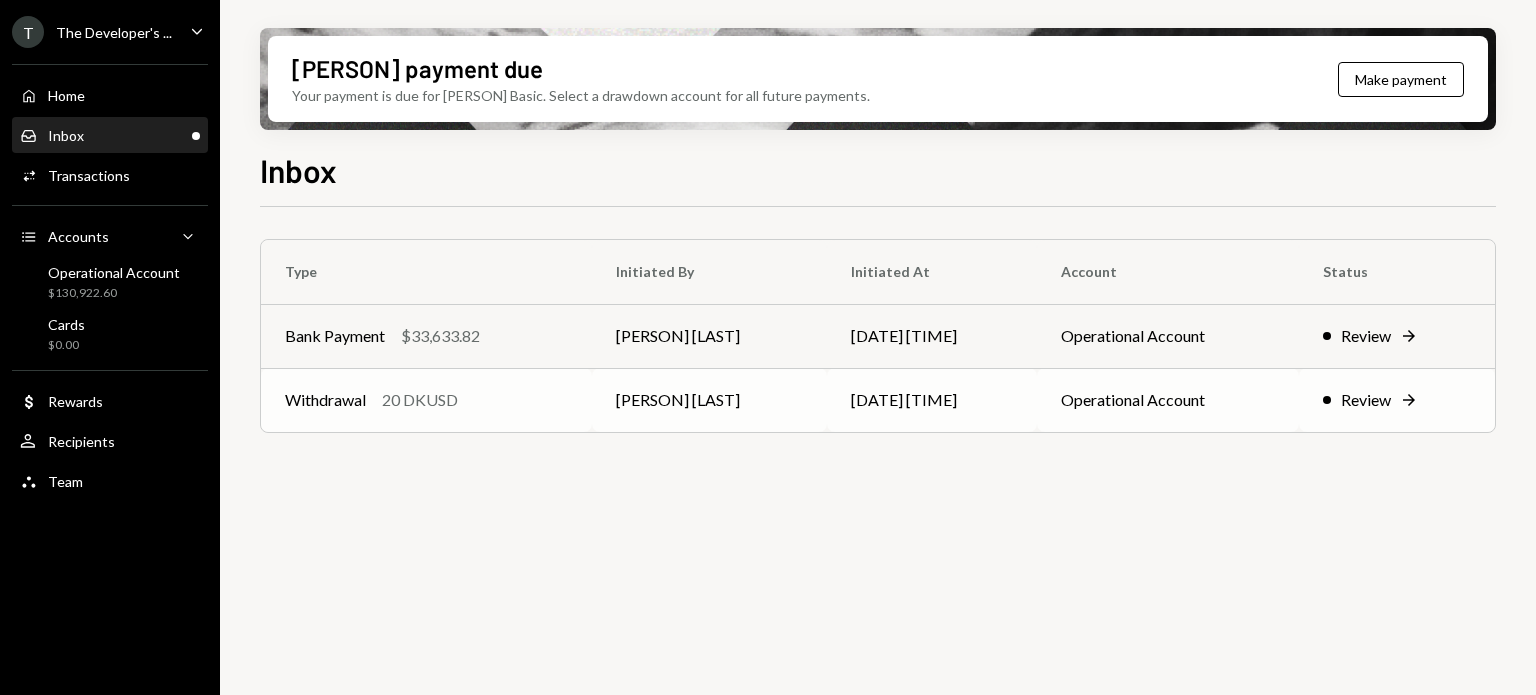 click on "Review" at bounding box center [1366, 336] 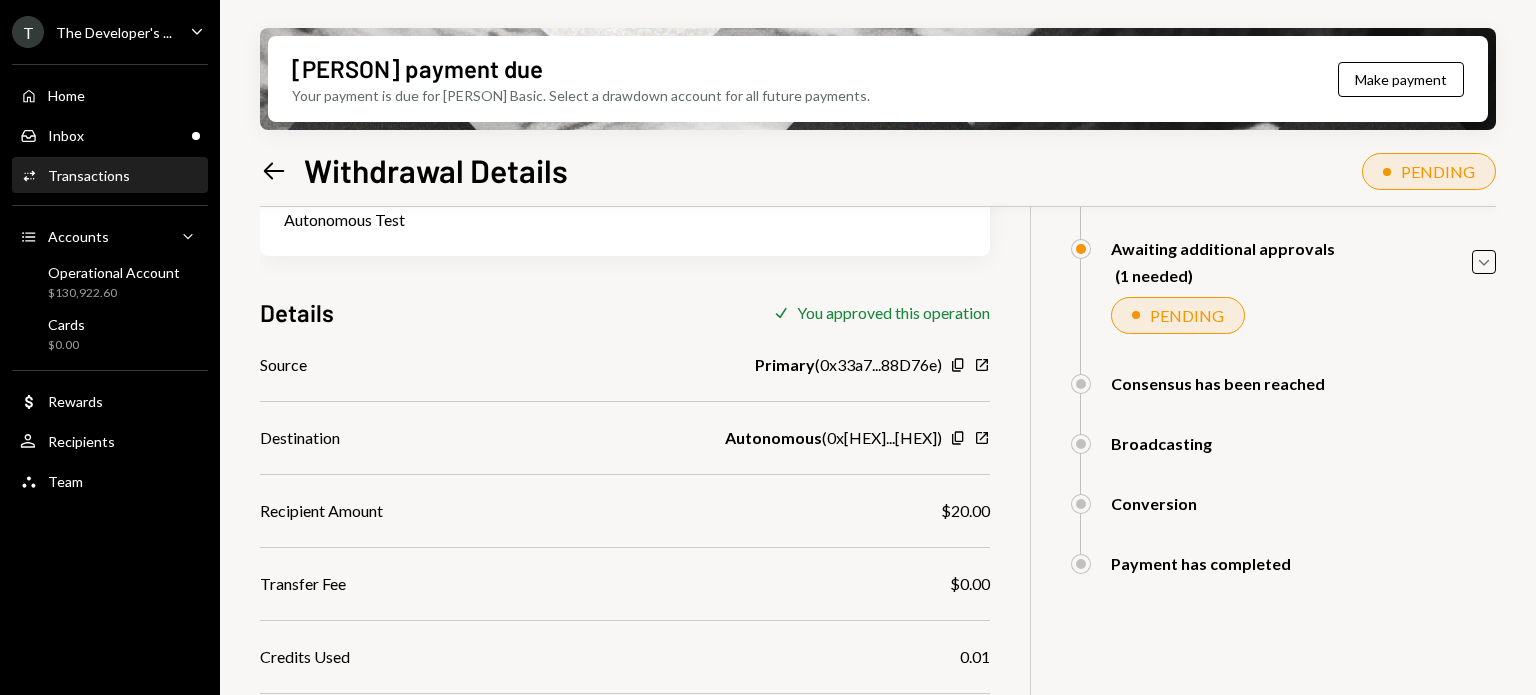 scroll, scrollTop: 0, scrollLeft: 0, axis: both 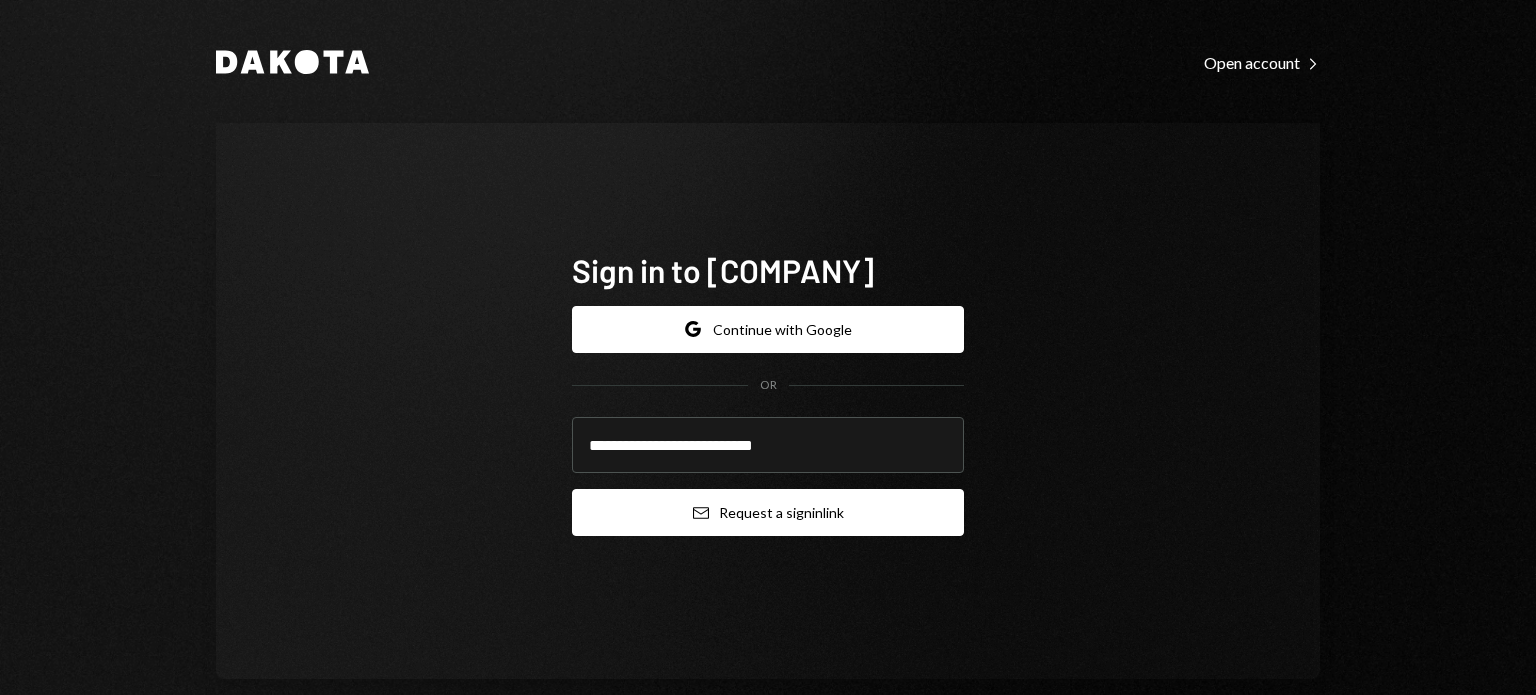 click on "Email Request a sign  in  link" at bounding box center [768, 512] 